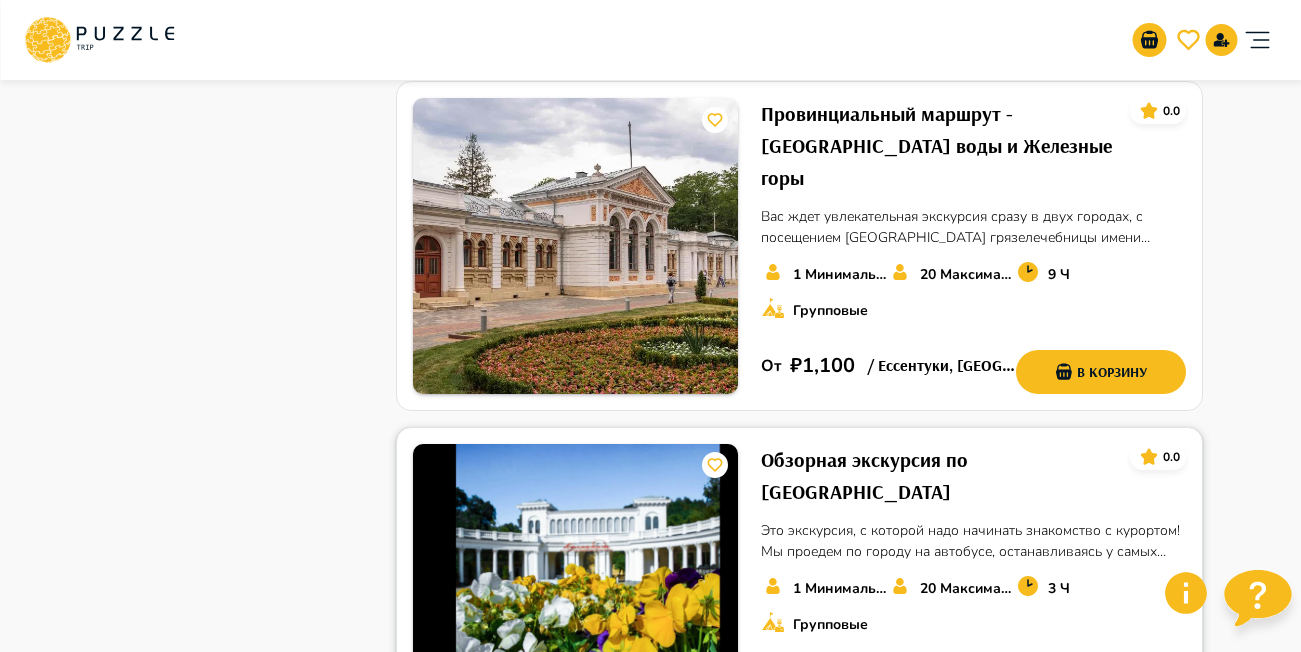 scroll, scrollTop: 2568, scrollLeft: 0, axis: vertical 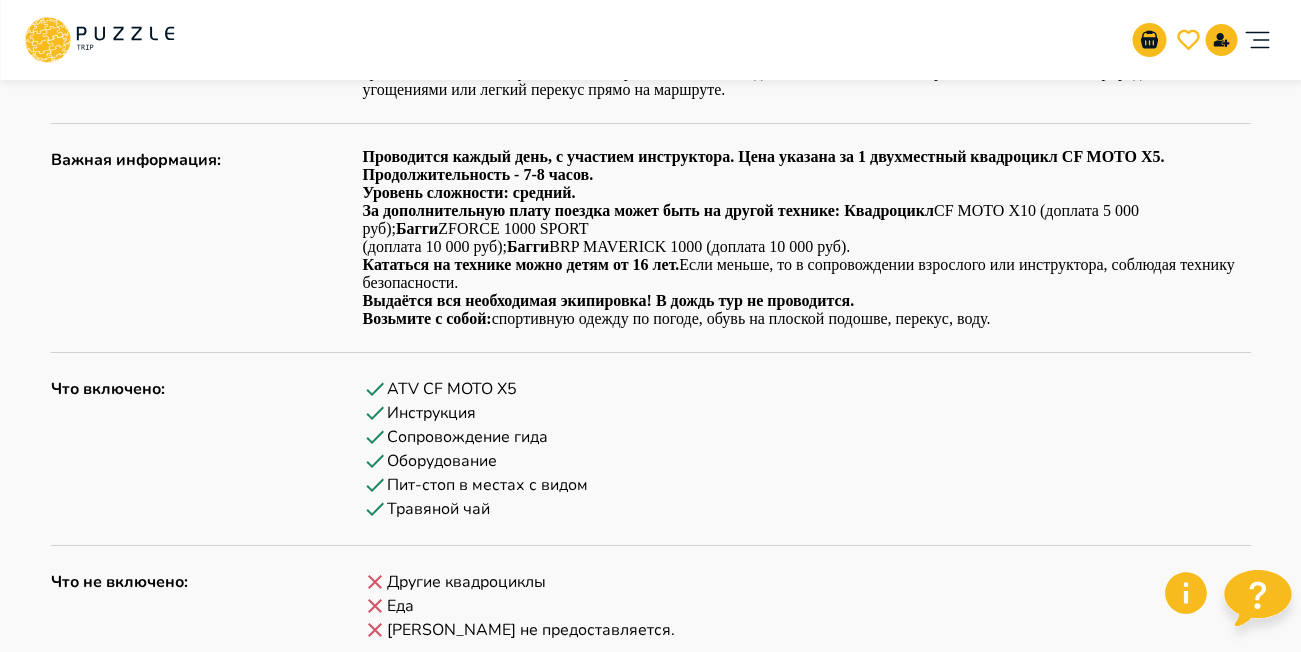drag, startPoint x: 0, startPoint y: 0, endPoint x: 805, endPoint y: 451, distance: 922.7275 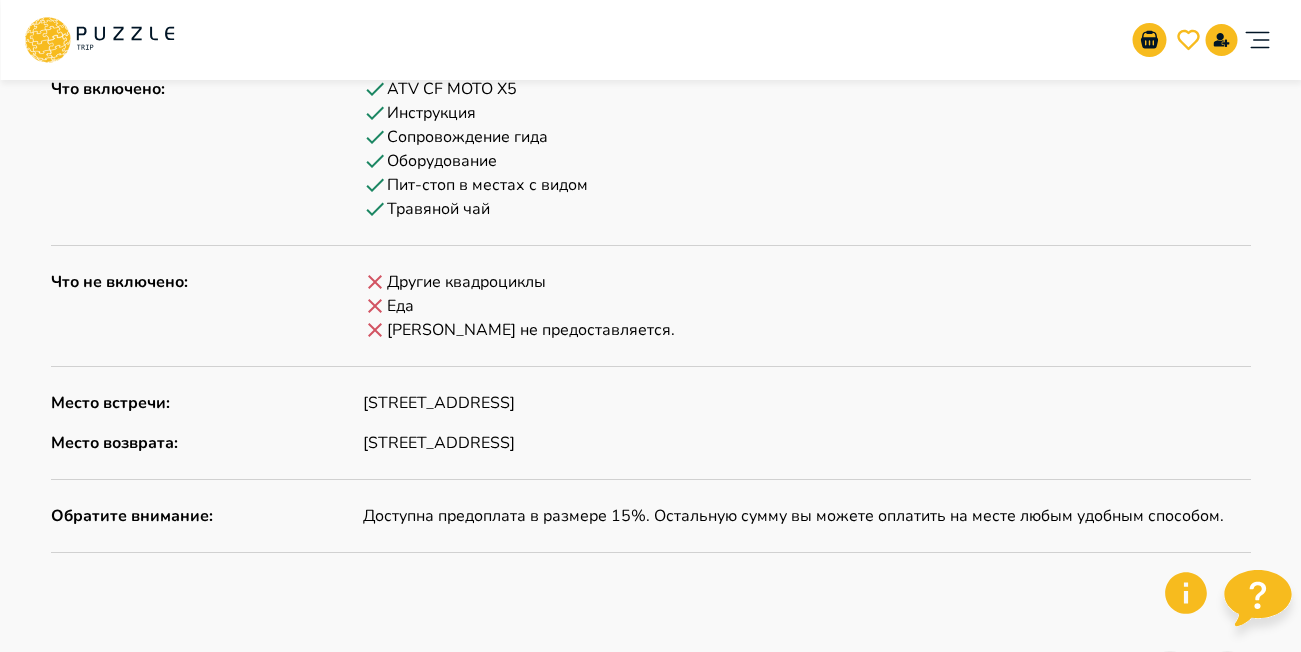 scroll, scrollTop: 1400, scrollLeft: 0, axis: vertical 